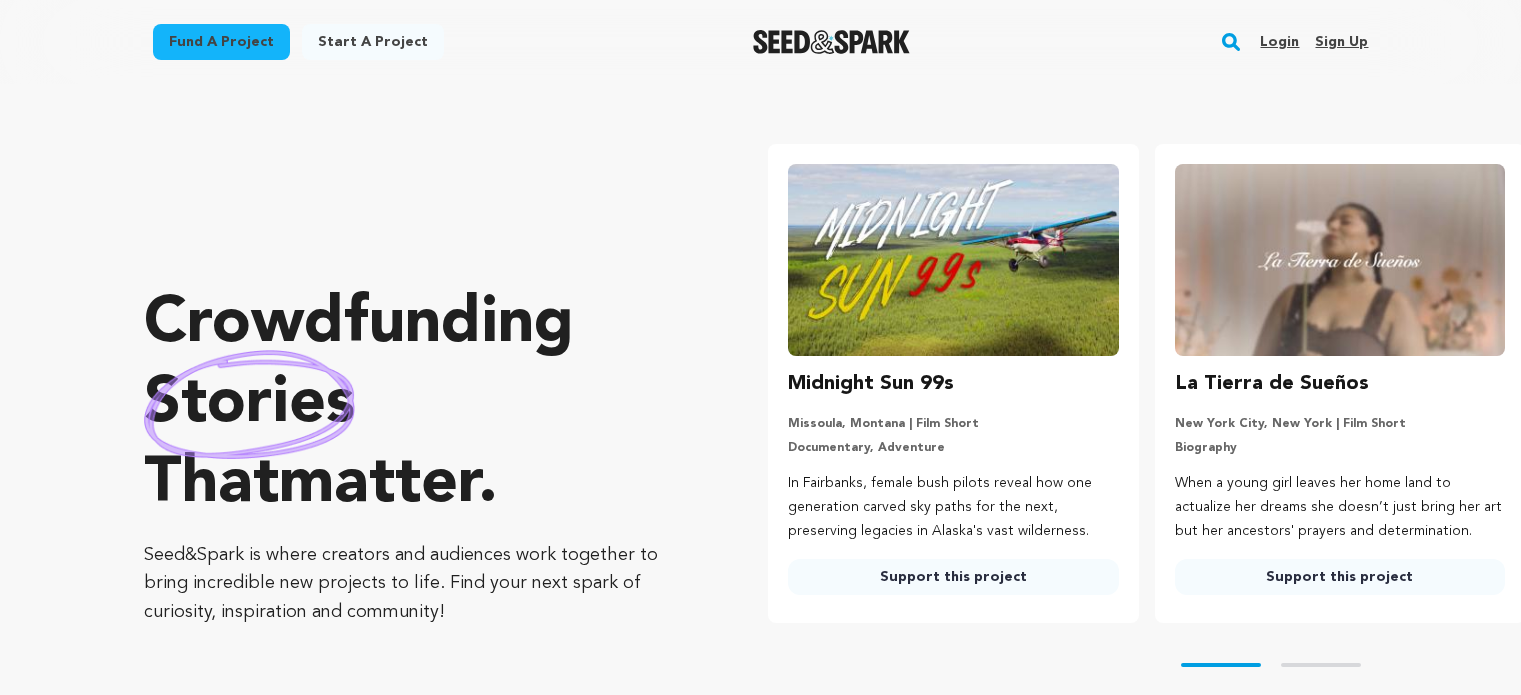 scroll, scrollTop: 0, scrollLeft: 0, axis: both 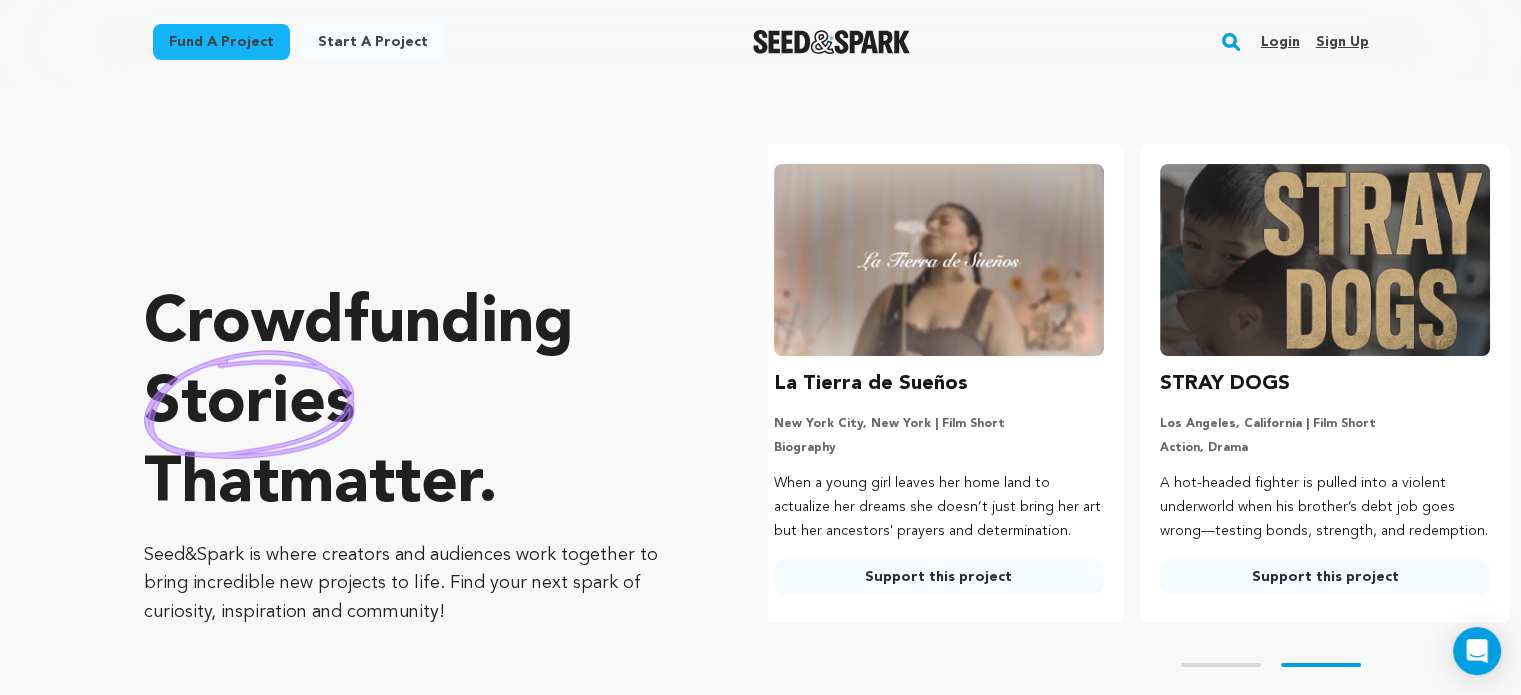 click on "Login" at bounding box center [1279, 42] 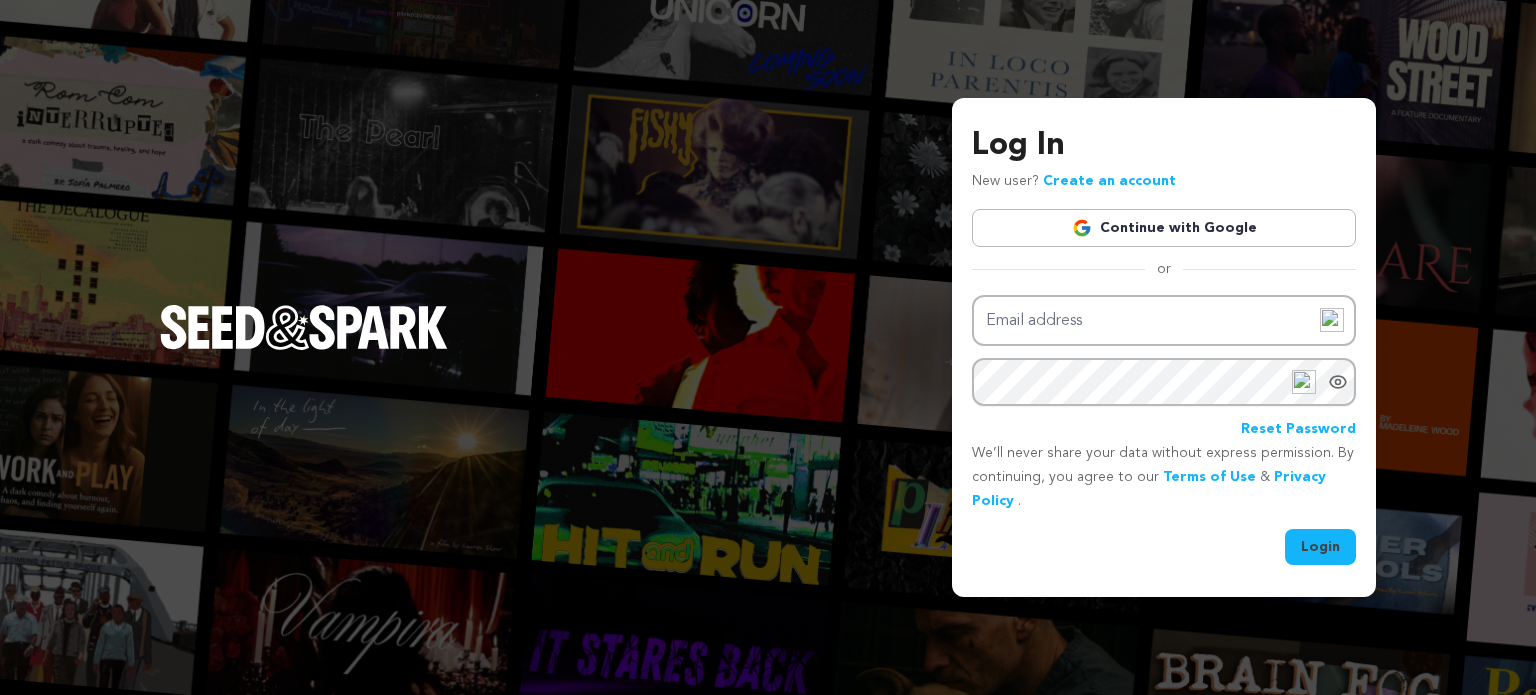 scroll, scrollTop: 0, scrollLeft: 0, axis: both 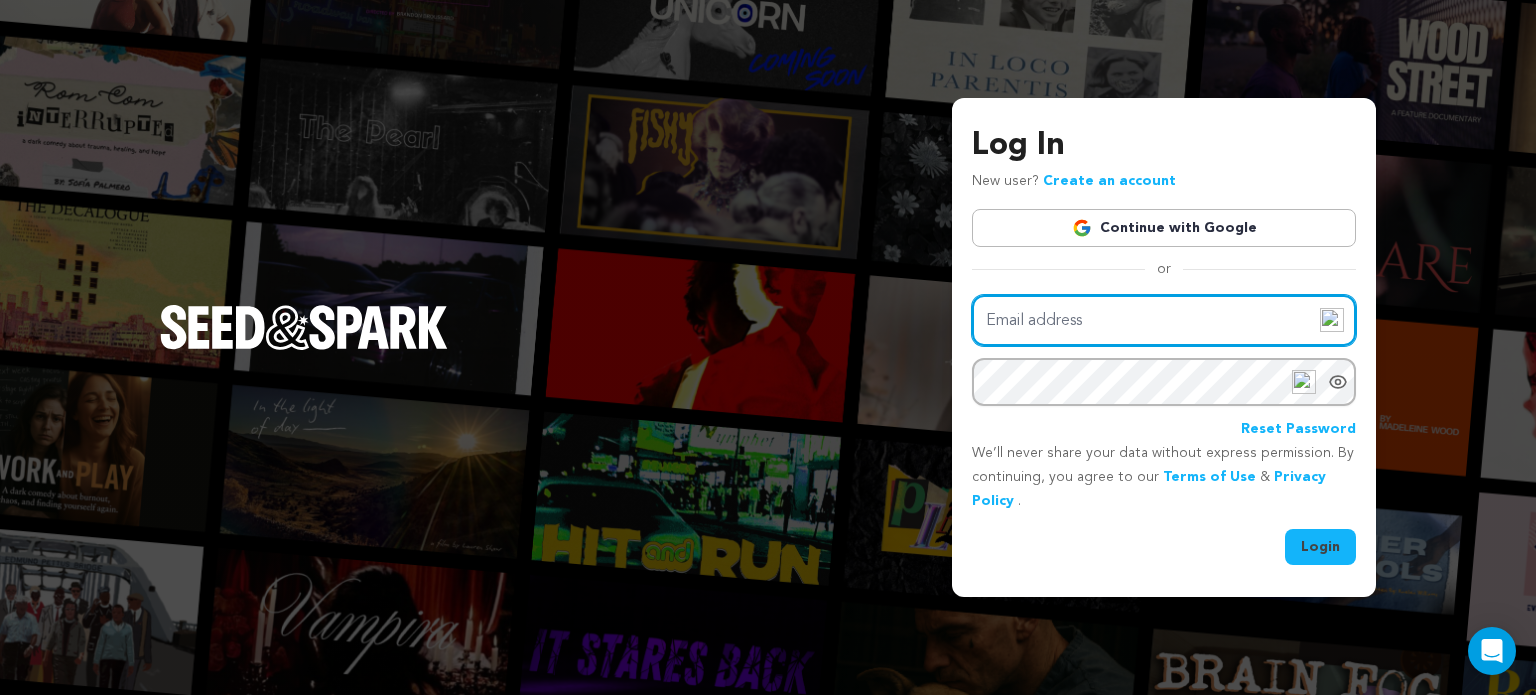 click on "Email address" at bounding box center (1164, 320) 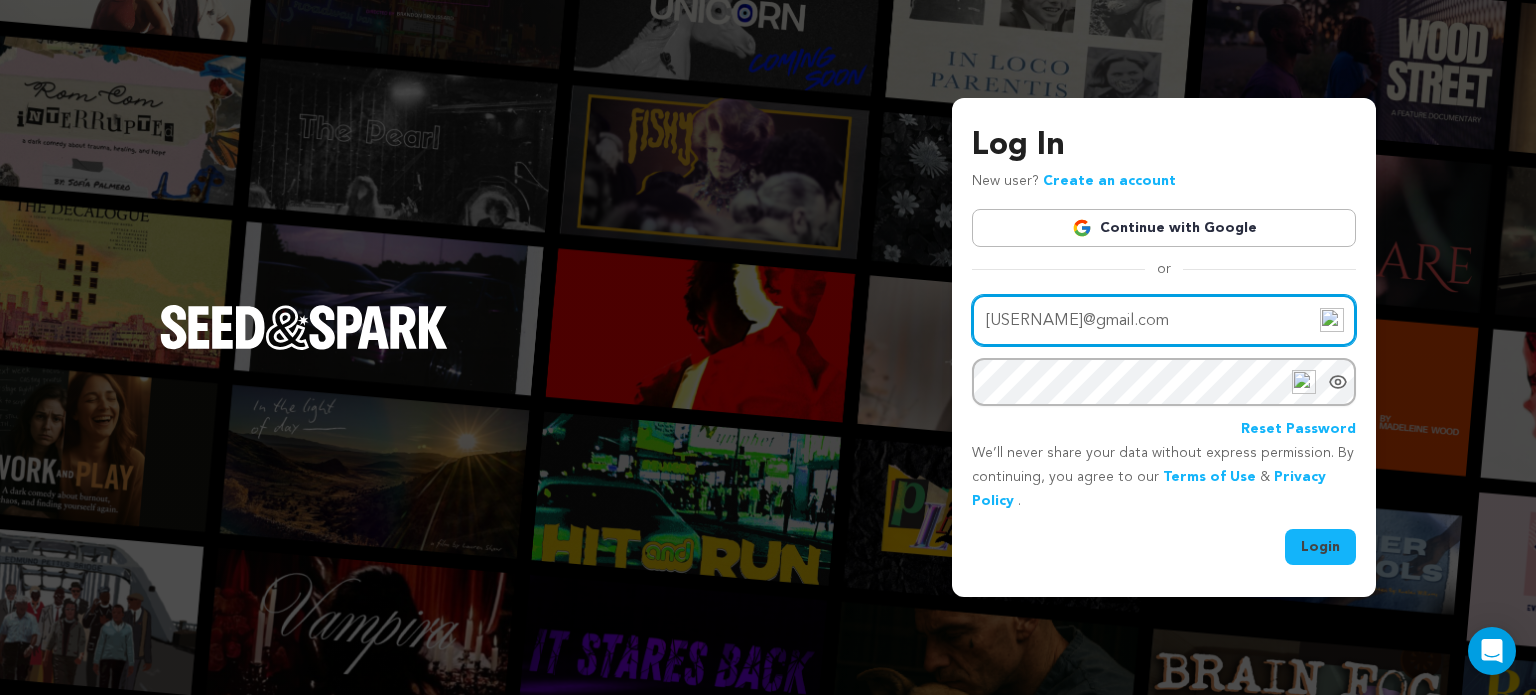 type on "nalverson1@gmail.com" 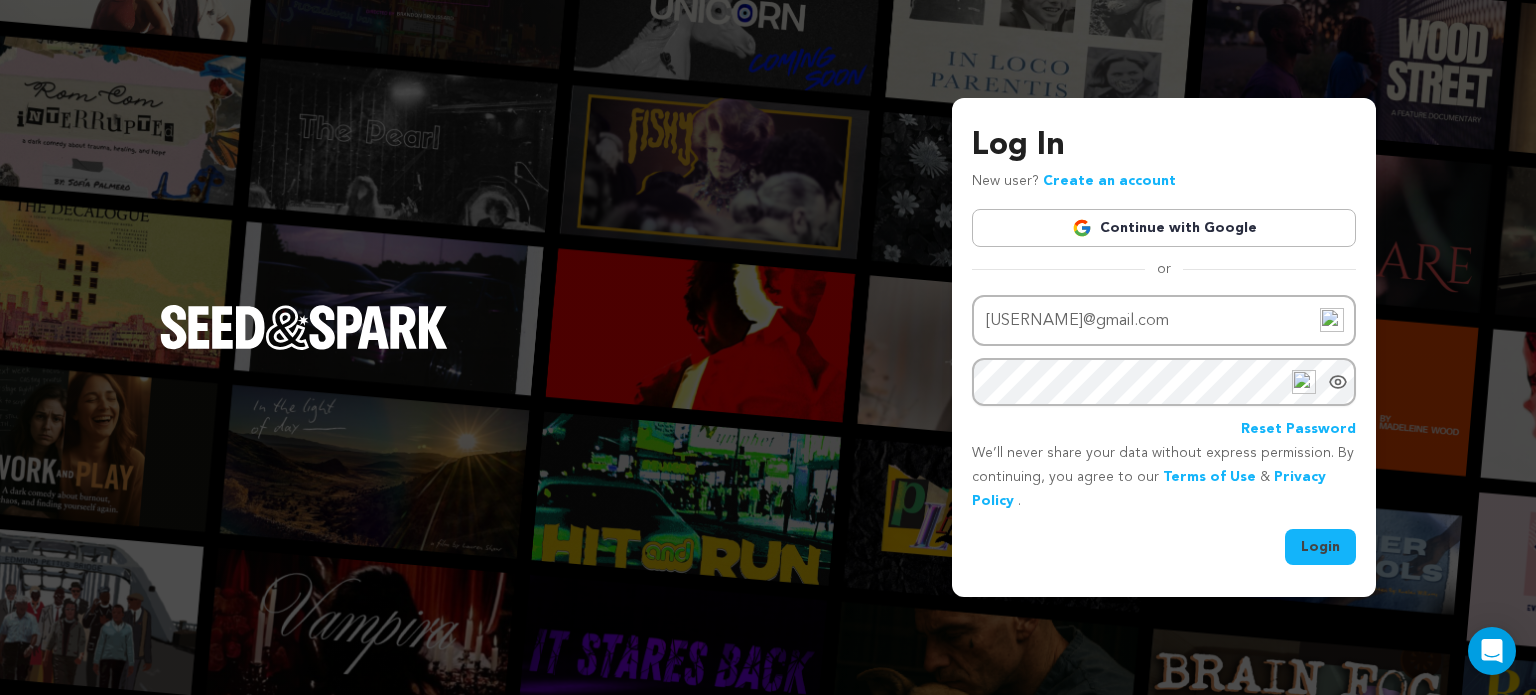 click on "Login" at bounding box center (1320, 547) 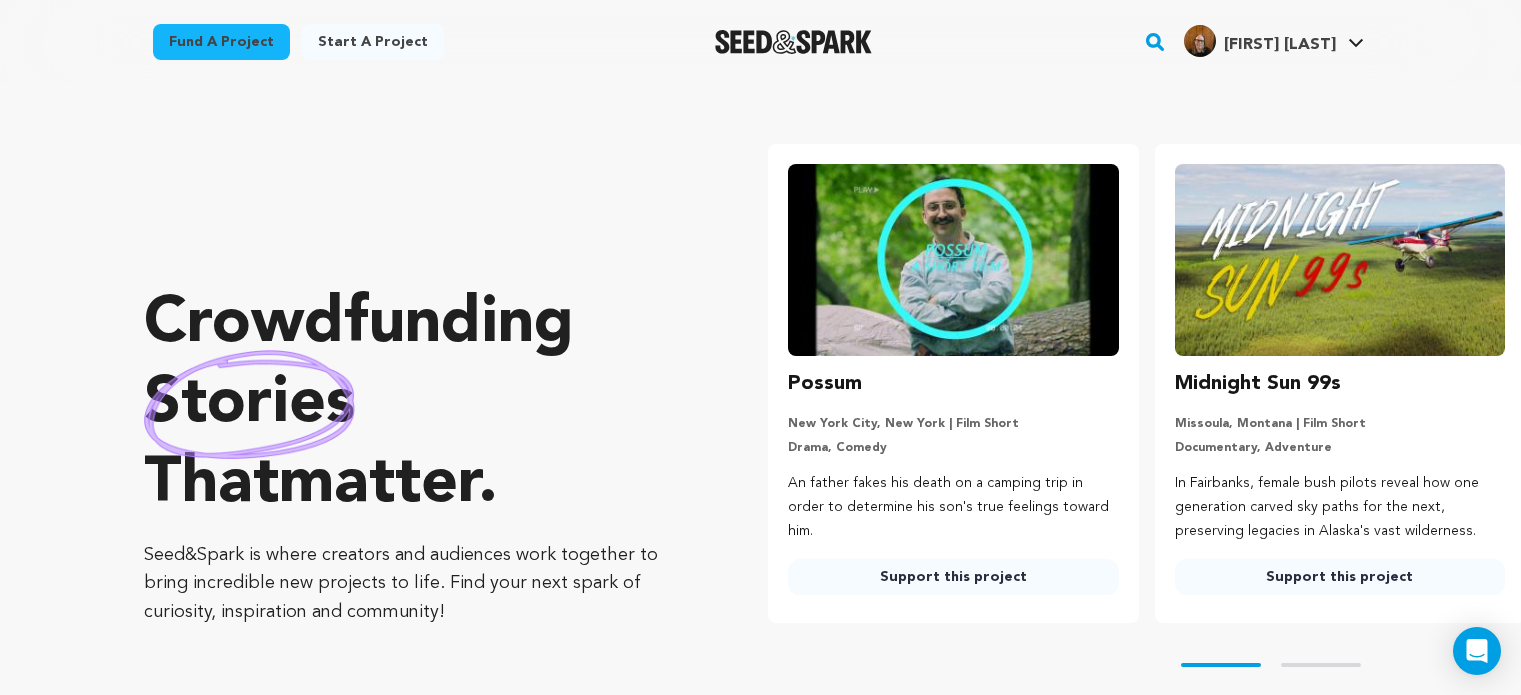 scroll, scrollTop: 0, scrollLeft: 0, axis: both 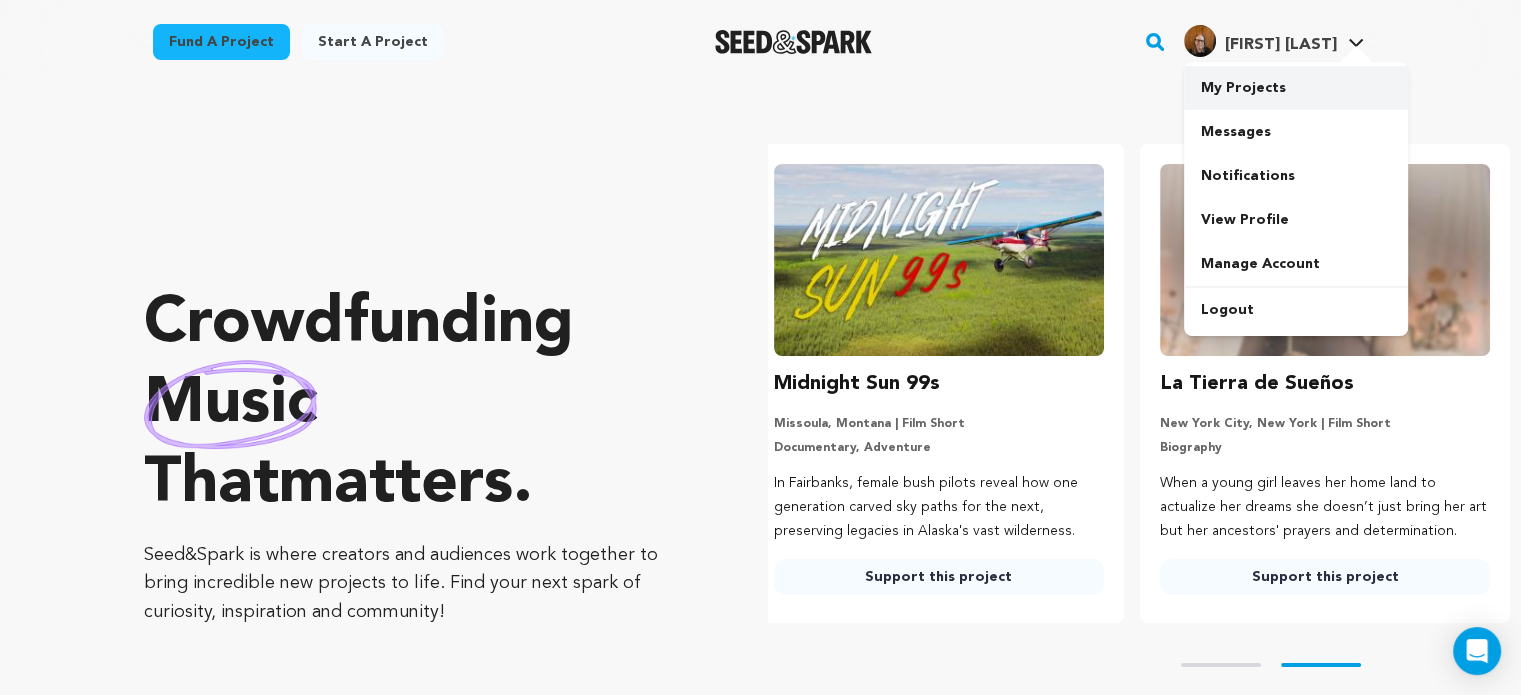 click on "My Projects" at bounding box center (1296, 88) 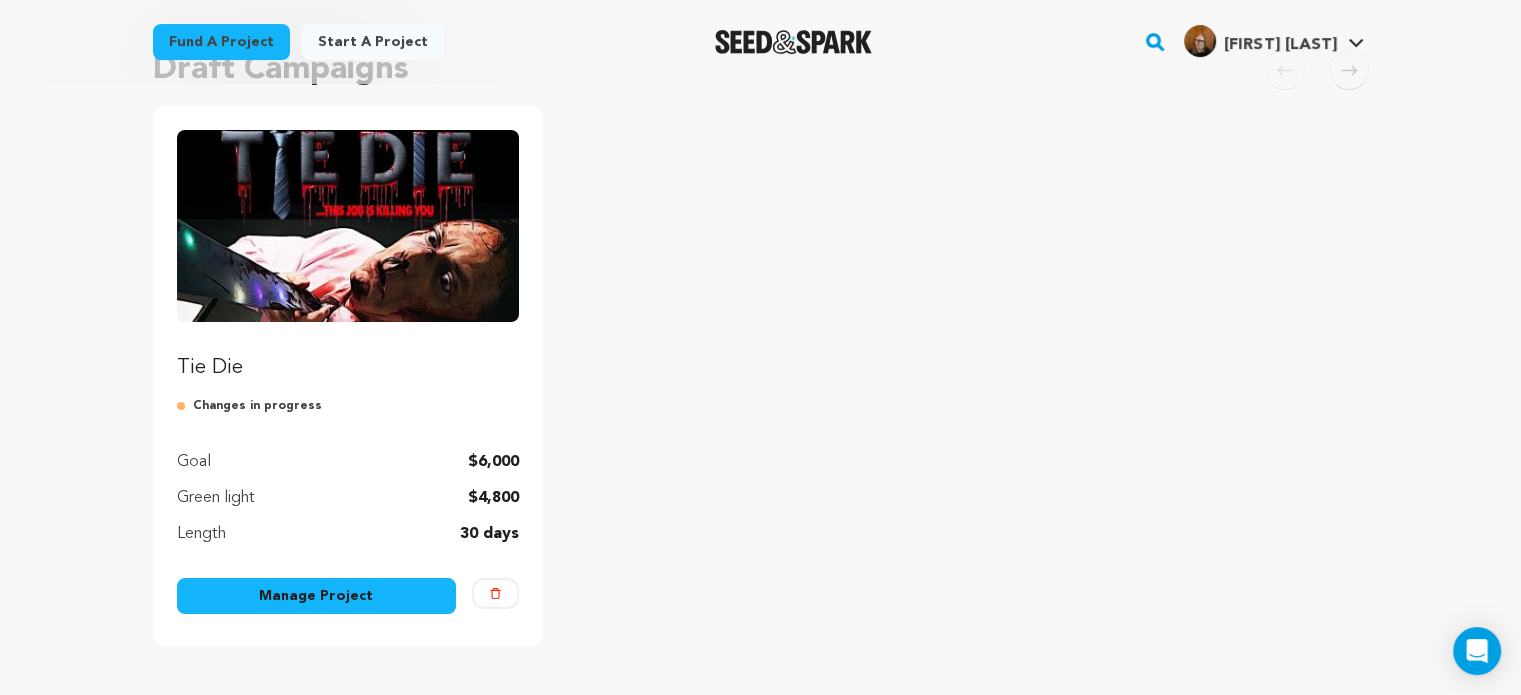 scroll, scrollTop: 200, scrollLeft: 0, axis: vertical 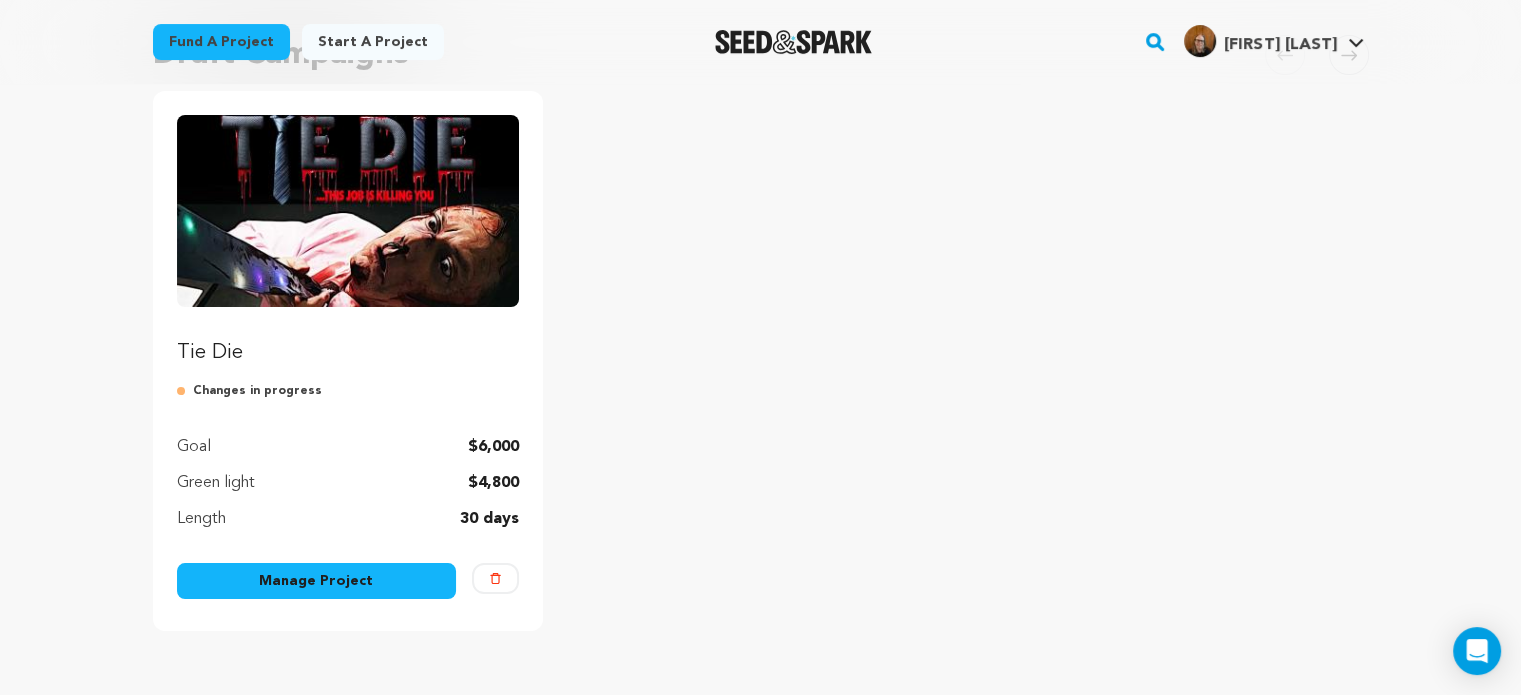 click on "Manage Project" at bounding box center (317, 581) 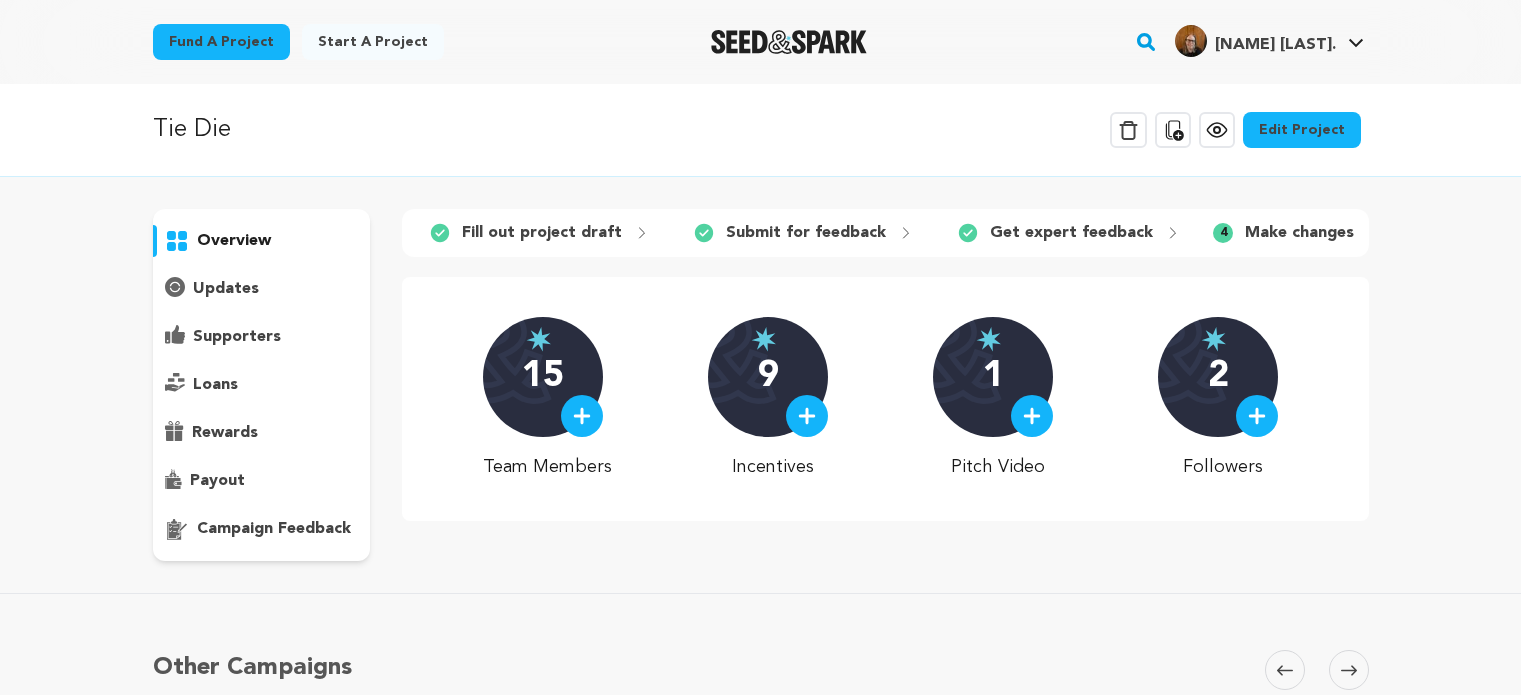 scroll, scrollTop: 0, scrollLeft: 0, axis: both 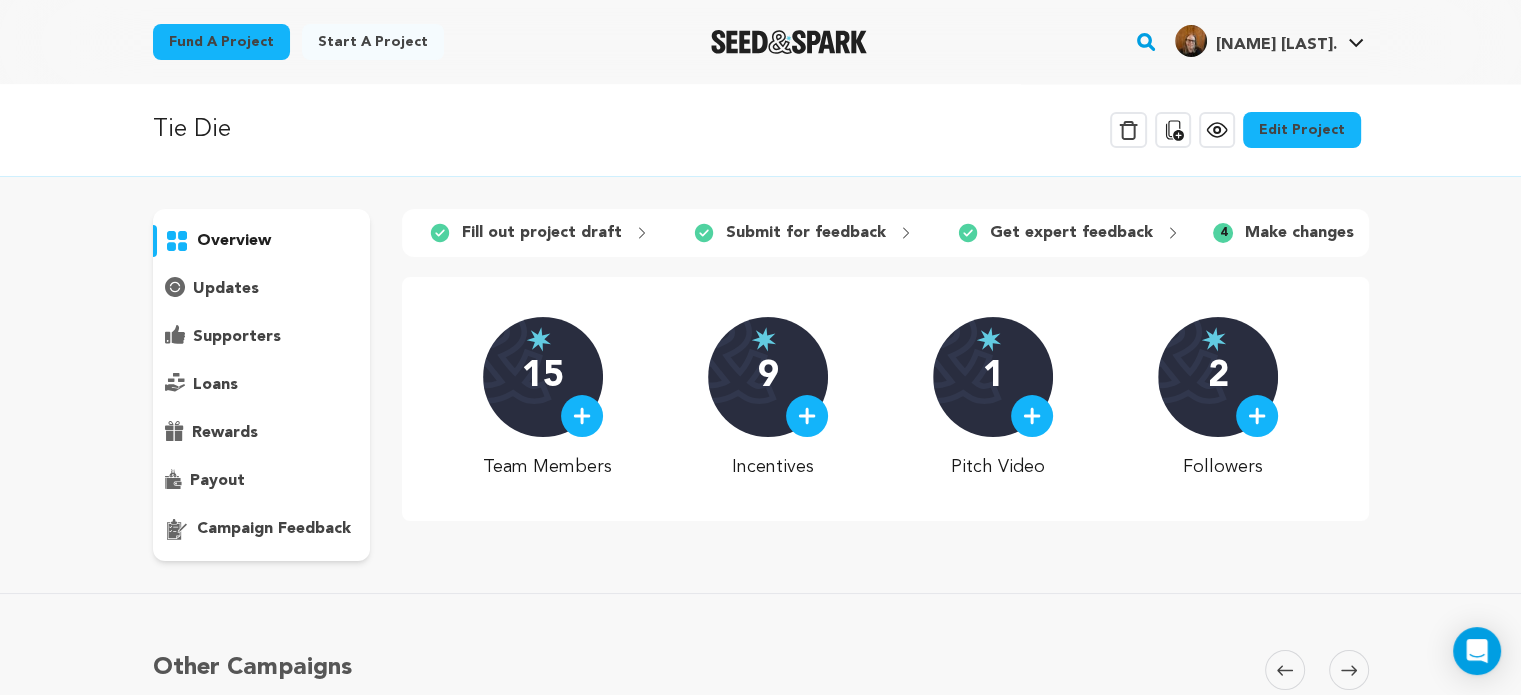 click at bounding box center (582, 416) 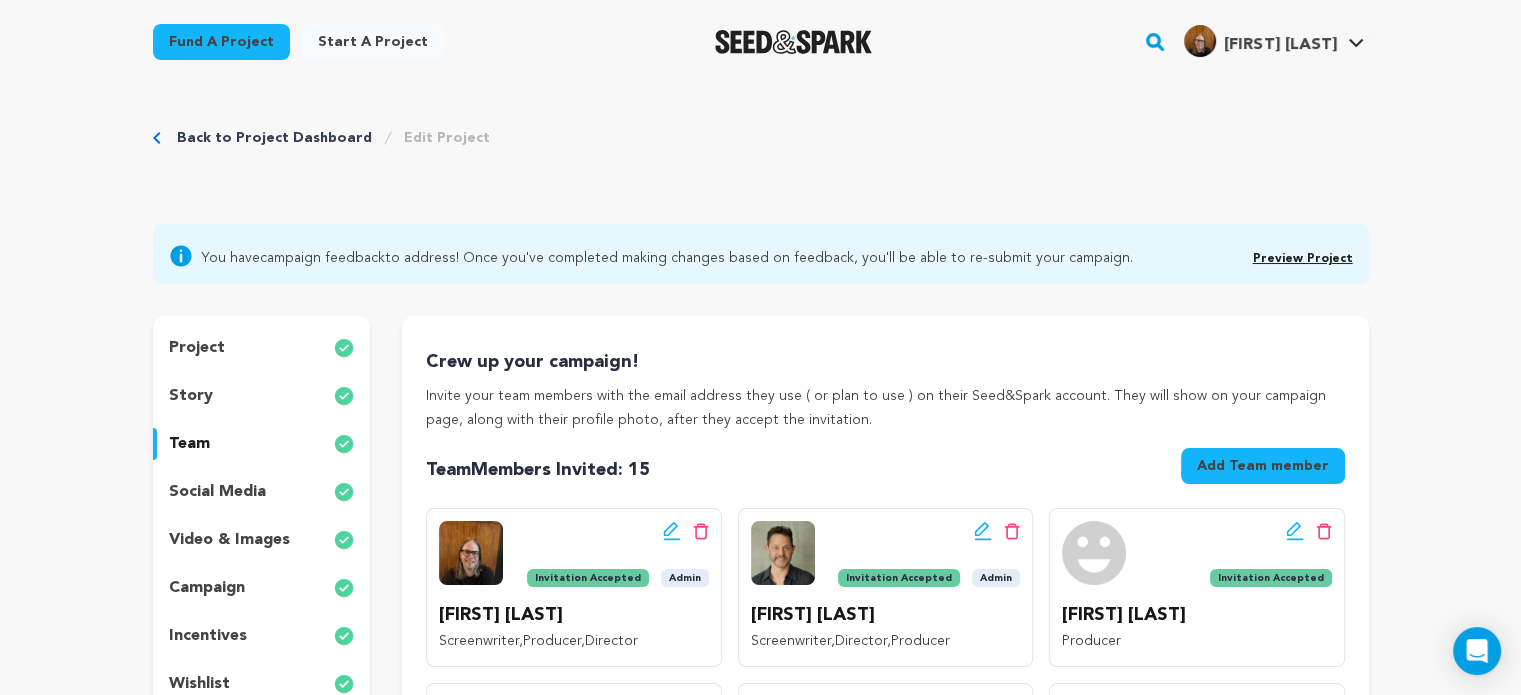 scroll, scrollTop: 0, scrollLeft: 0, axis: both 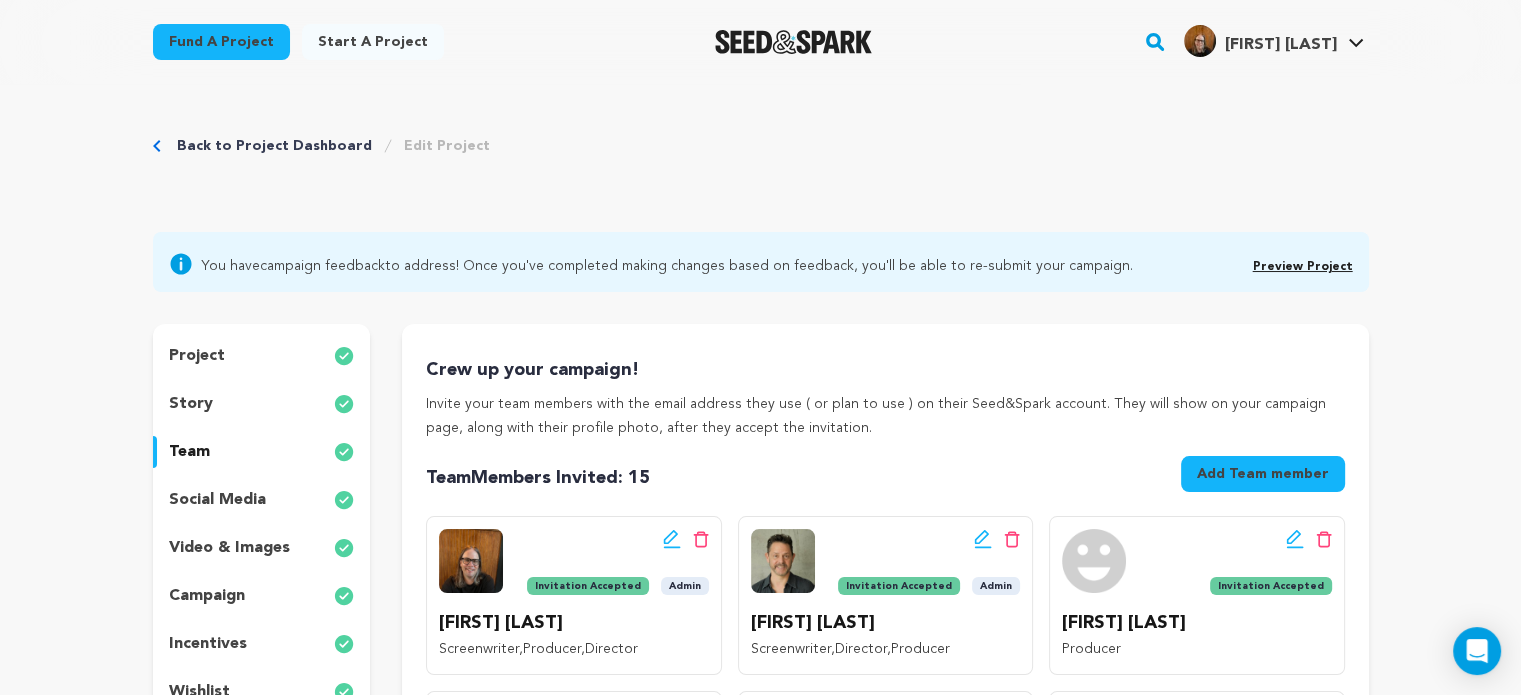 click on "Back to Project Dashboard" at bounding box center [274, 146] 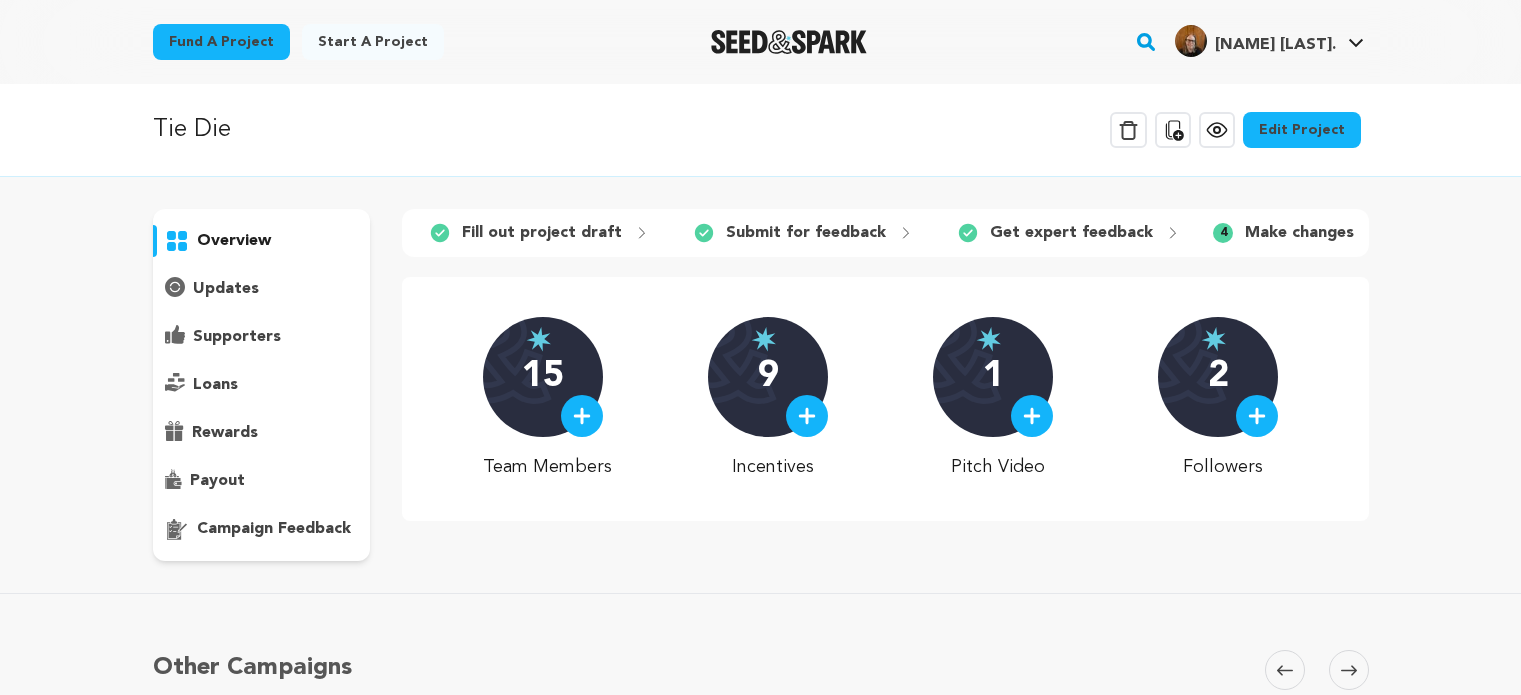 scroll, scrollTop: 0, scrollLeft: 0, axis: both 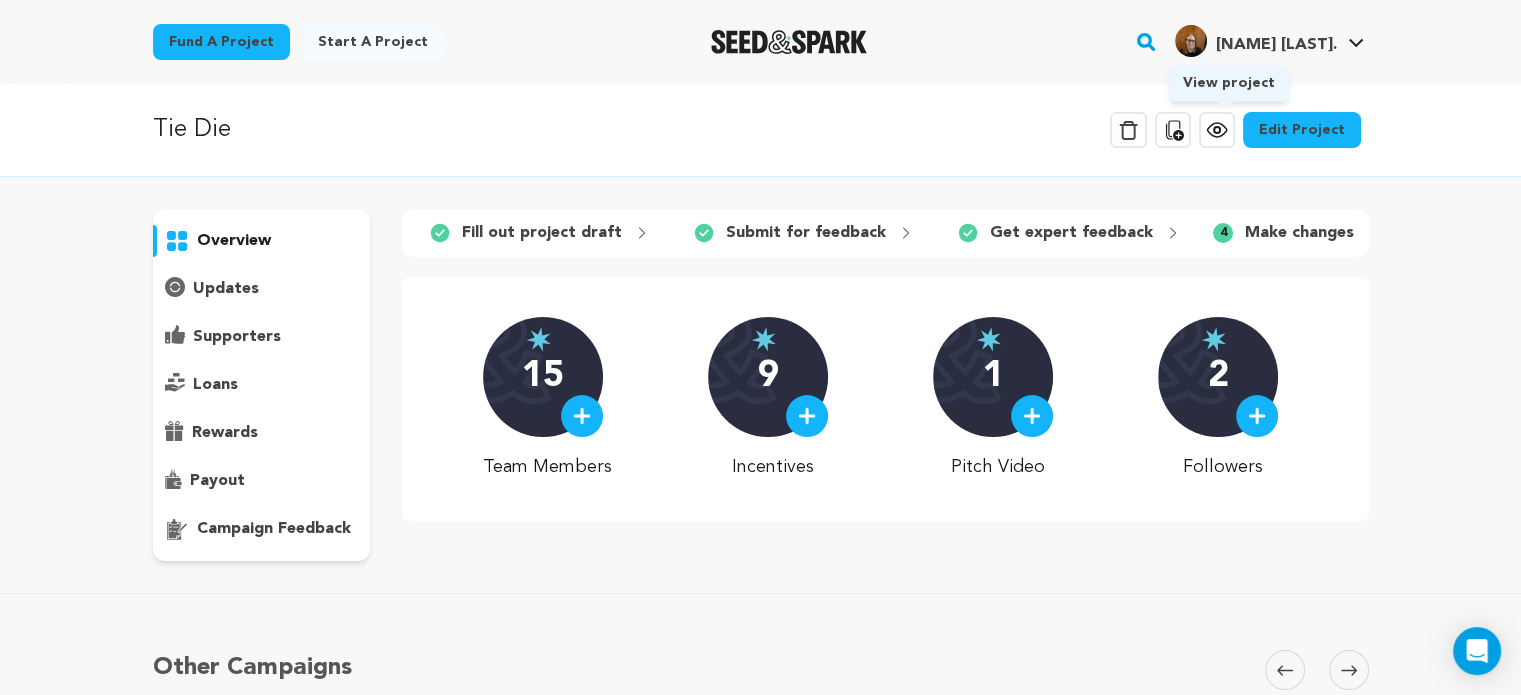 click 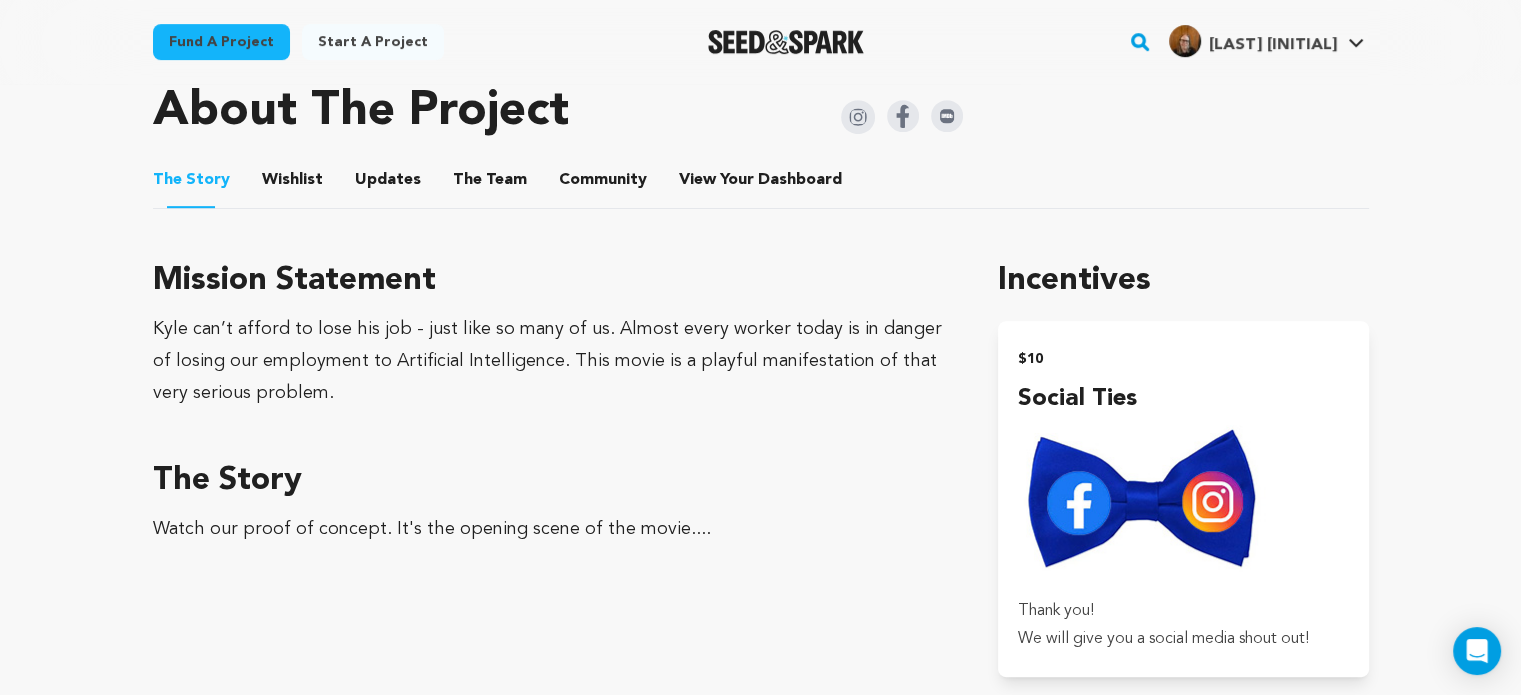 scroll, scrollTop: 900, scrollLeft: 0, axis: vertical 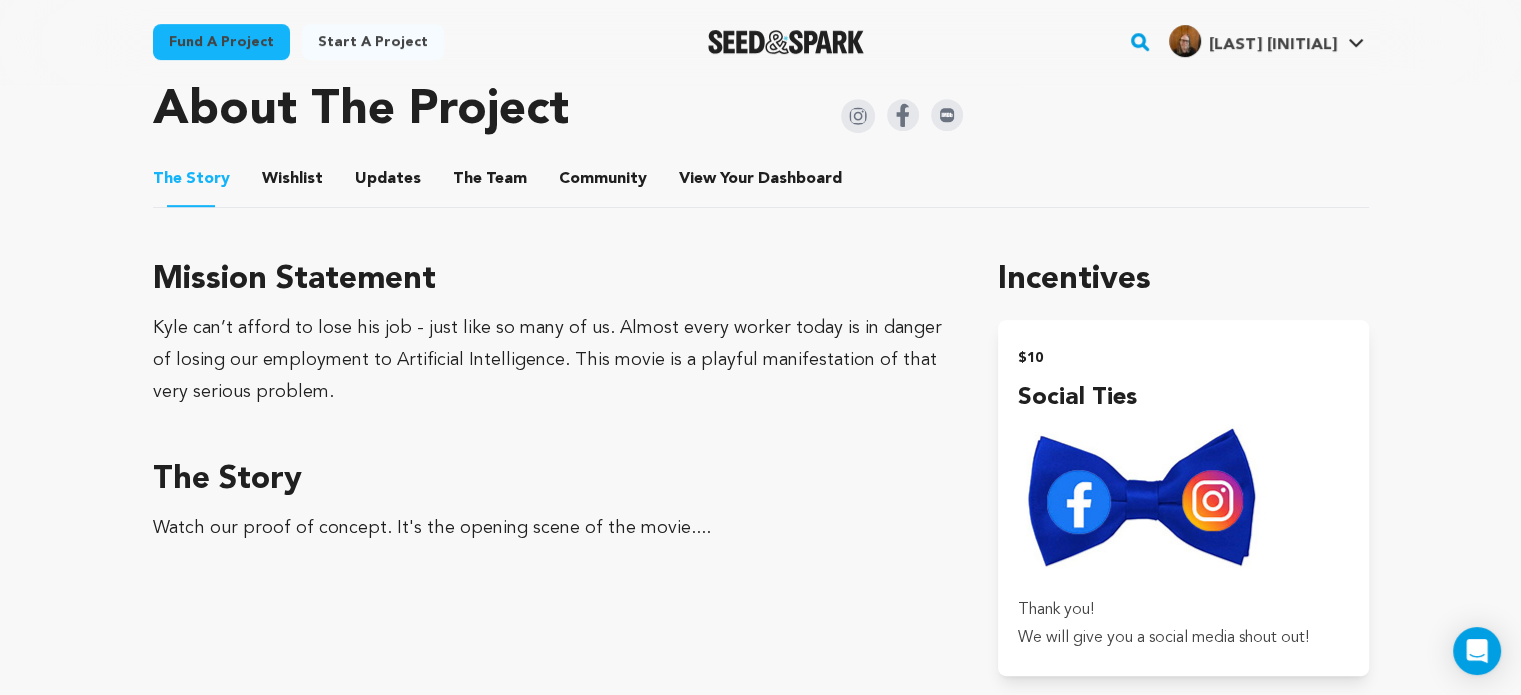 click on "Wishlist" at bounding box center (292, 183) 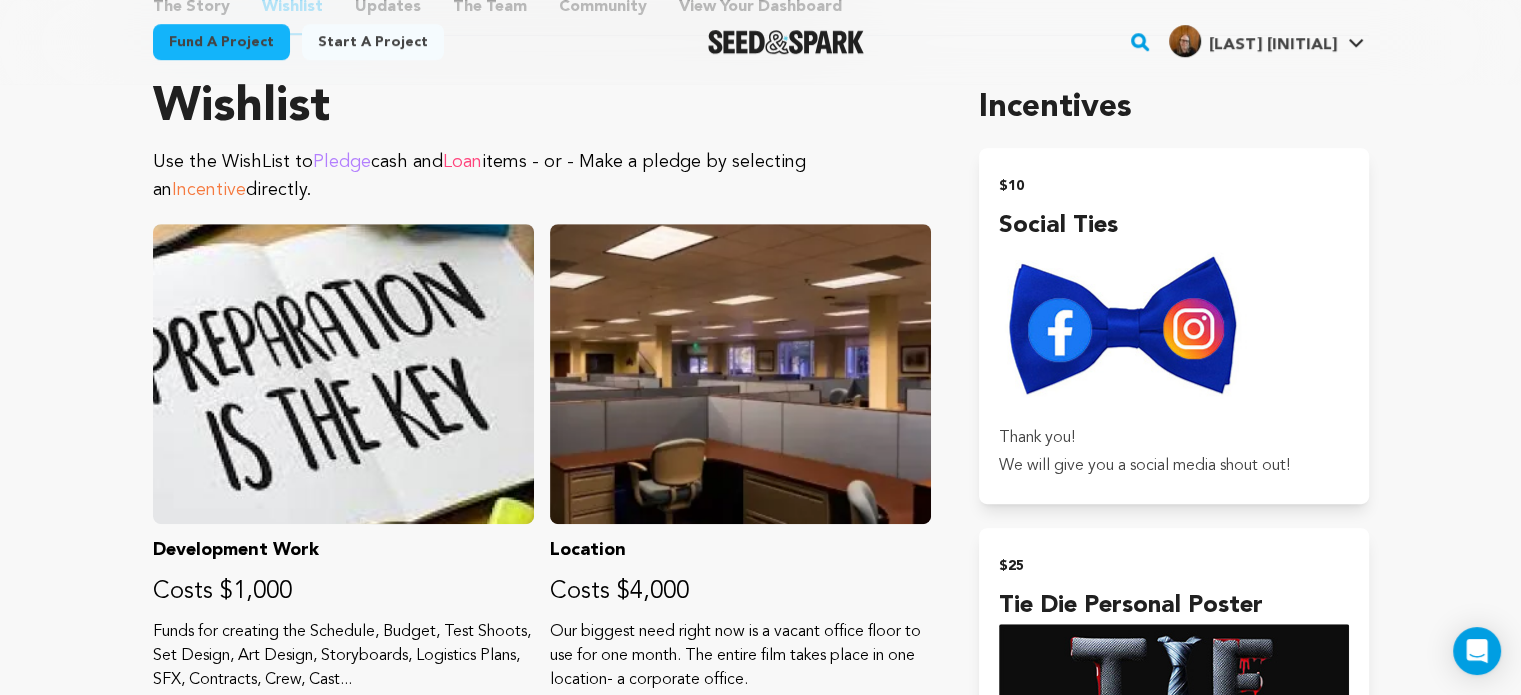 scroll, scrollTop: 800, scrollLeft: 0, axis: vertical 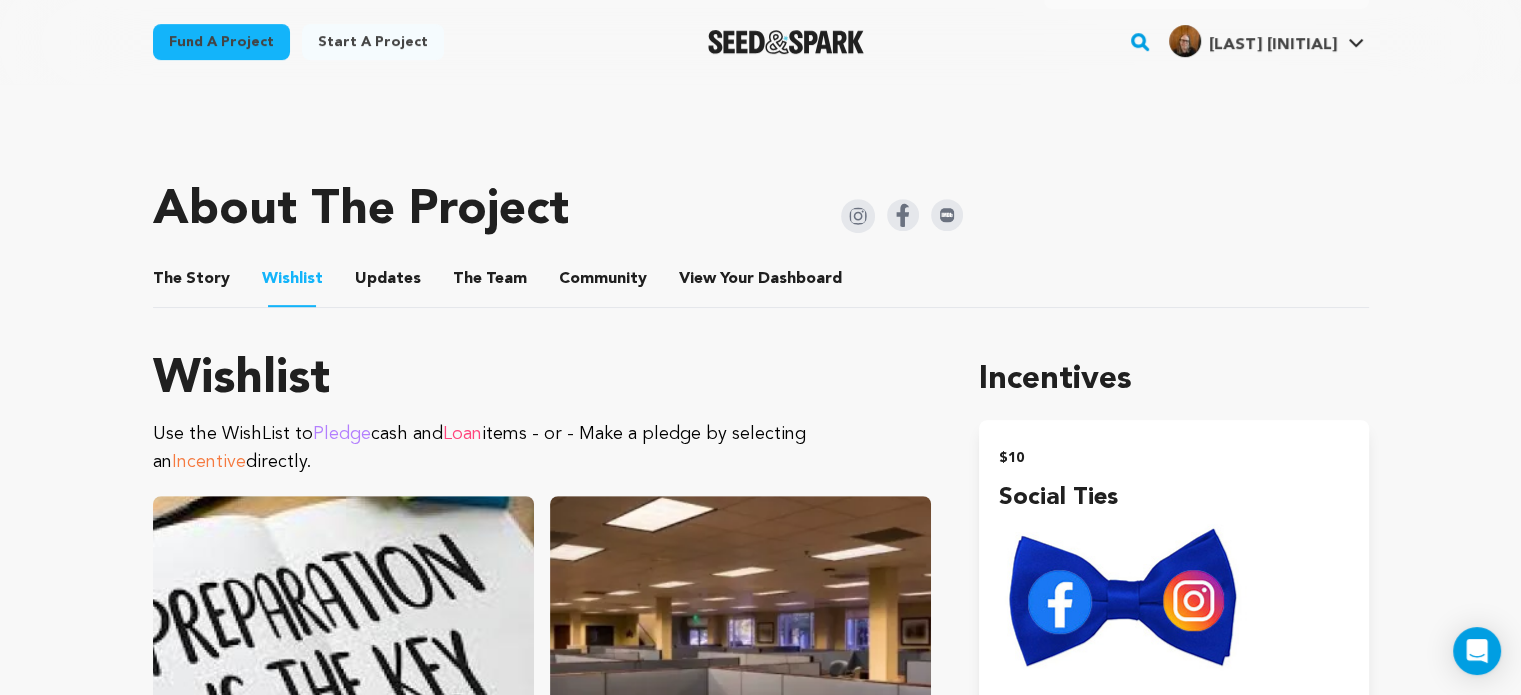 click on "Updates" at bounding box center (388, 283) 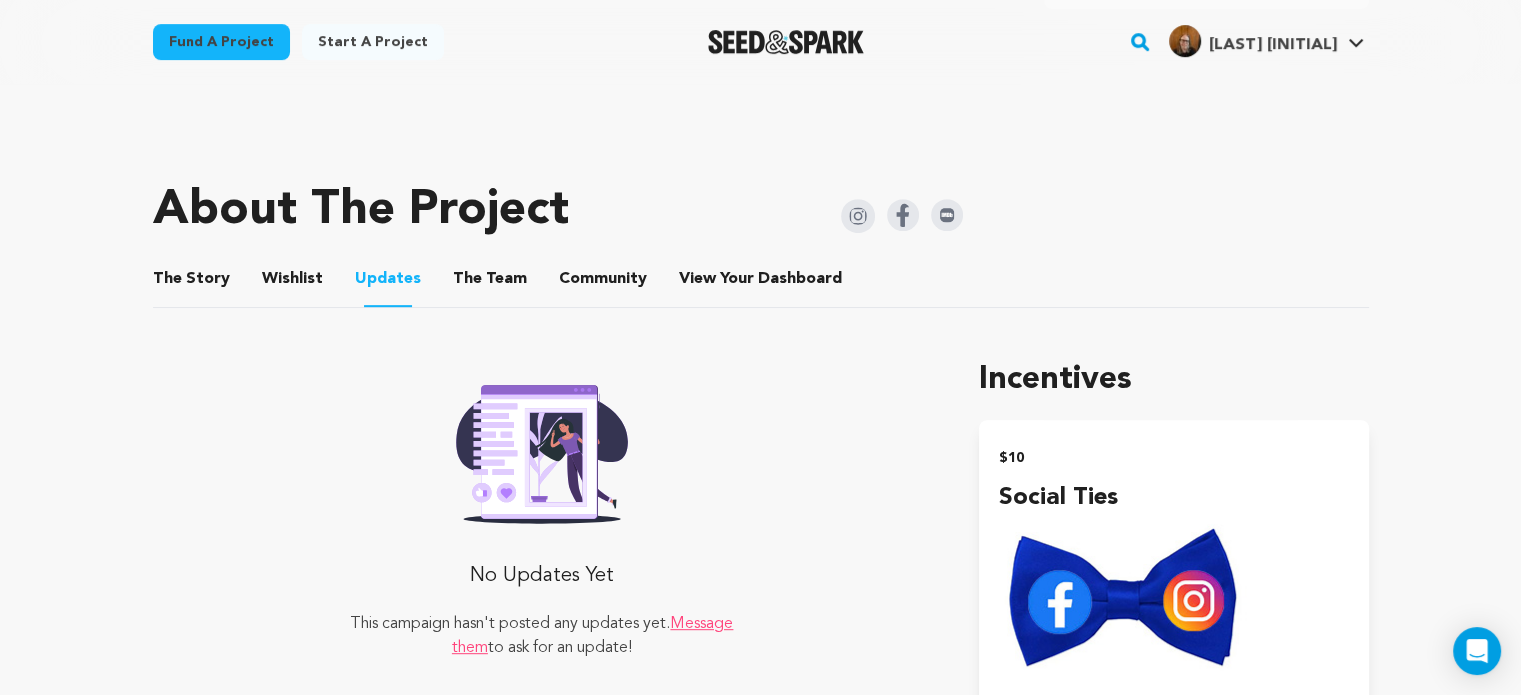 click on "The Team" at bounding box center (490, 283) 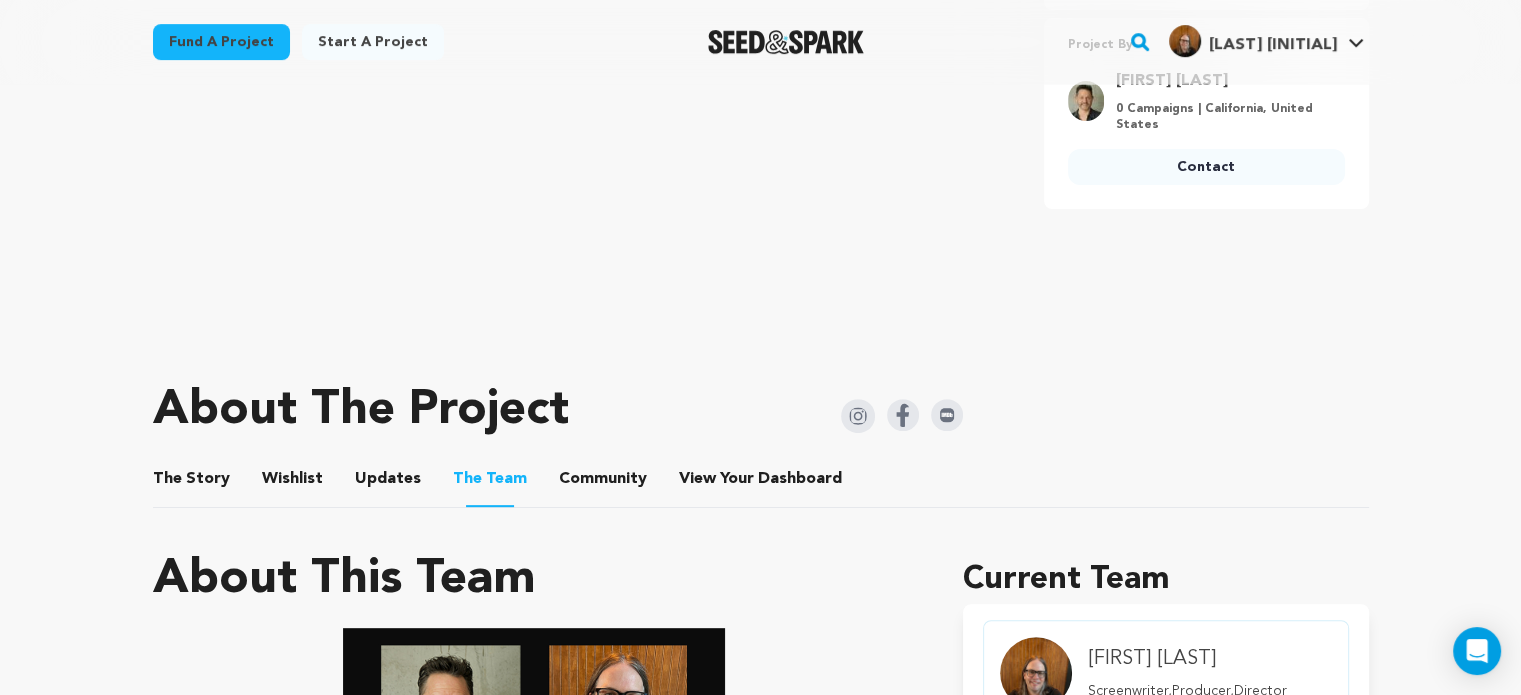 scroll, scrollTop: 600, scrollLeft: 0, axis: vertical 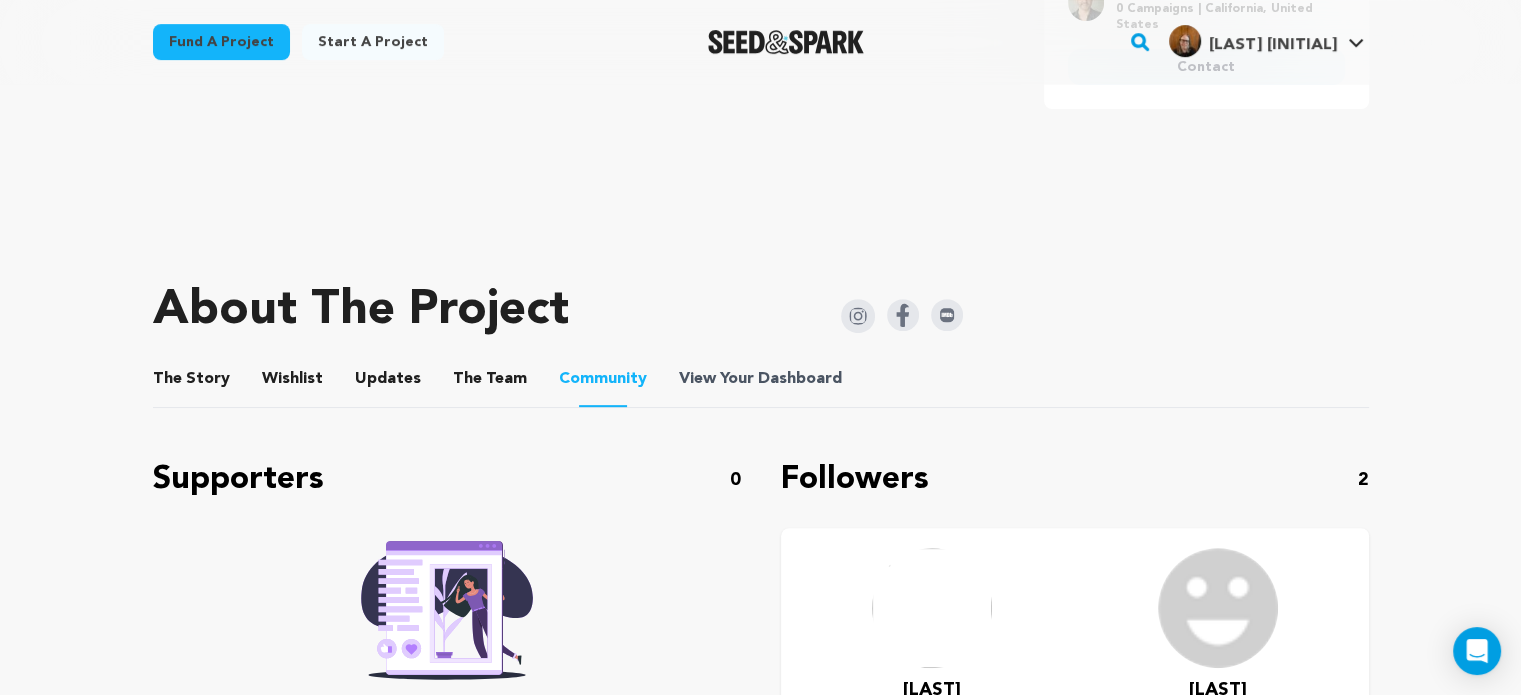 click on "View   Your   Dashboard" at bounding box center (762, 379) 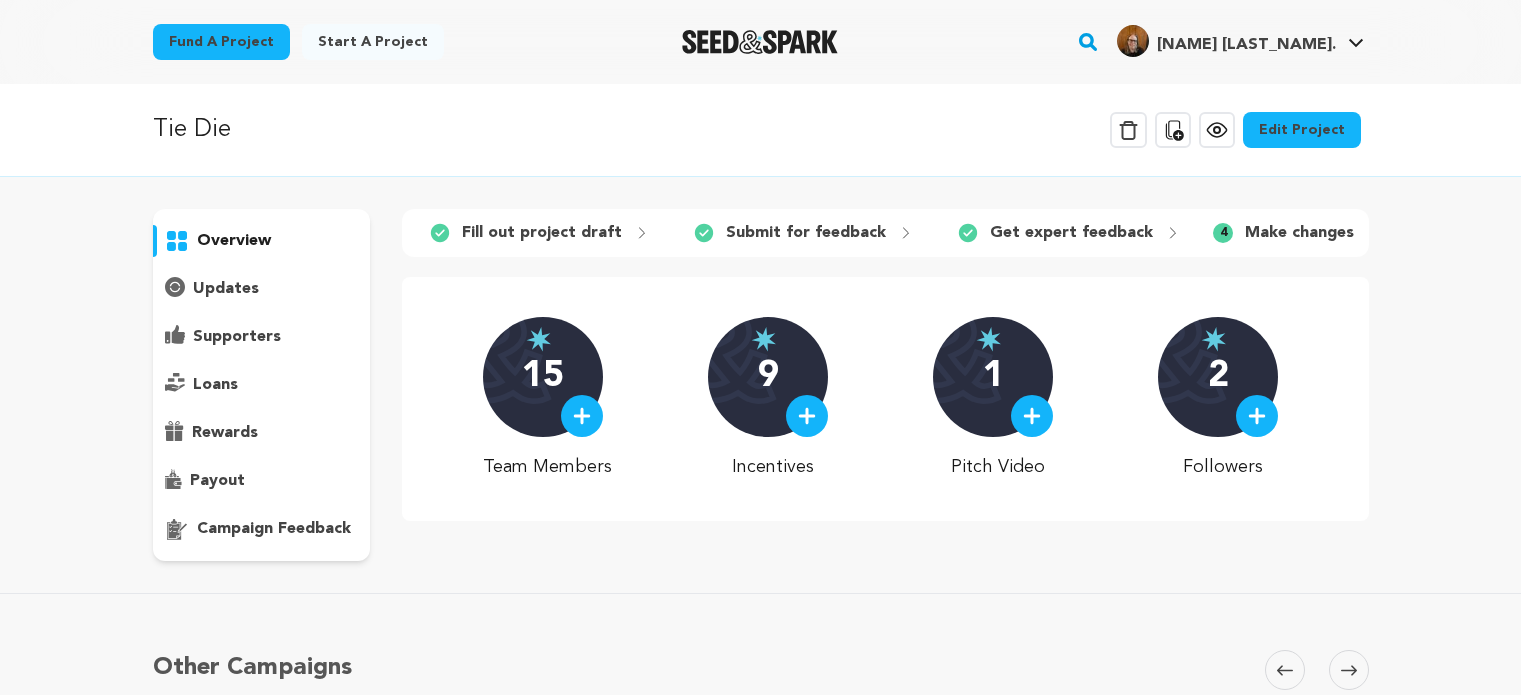 scroll, scrollTop: 0, scrollLeft: 0, axis: both 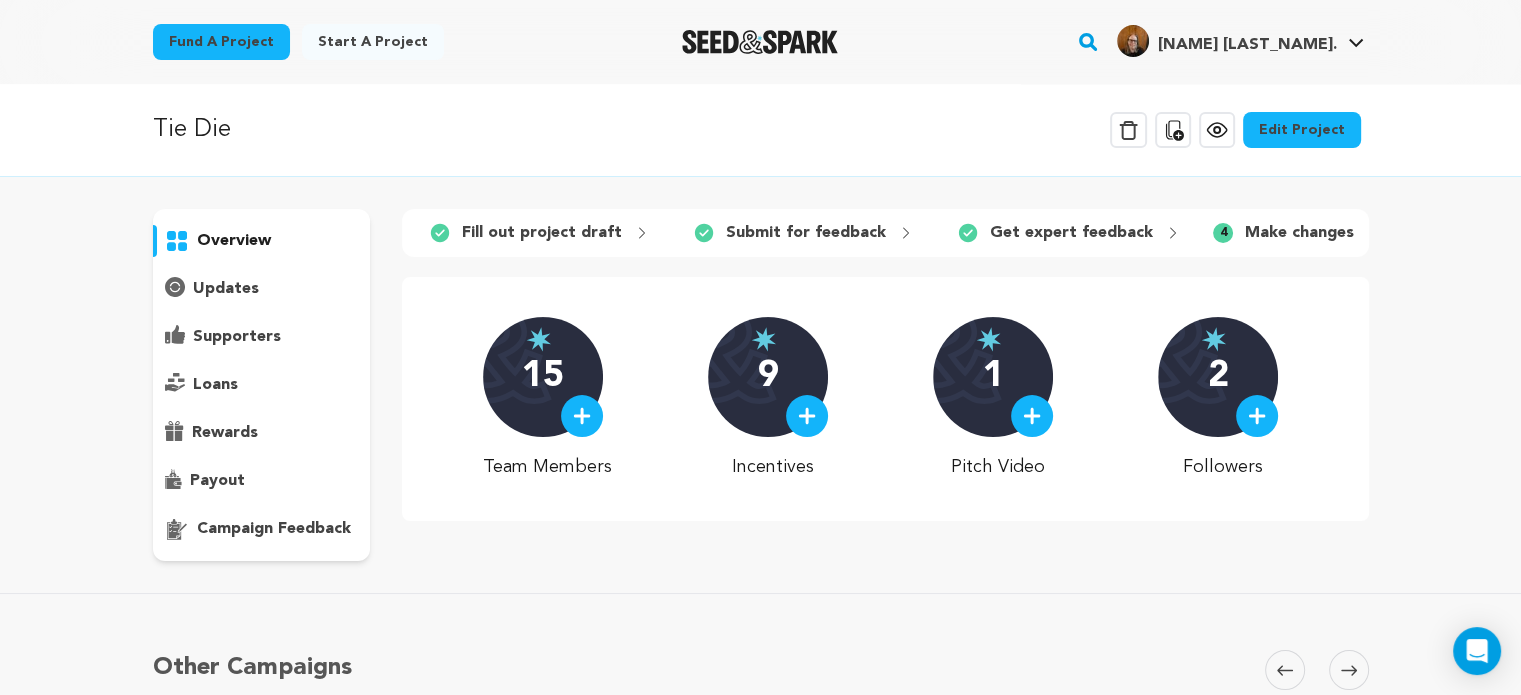 click 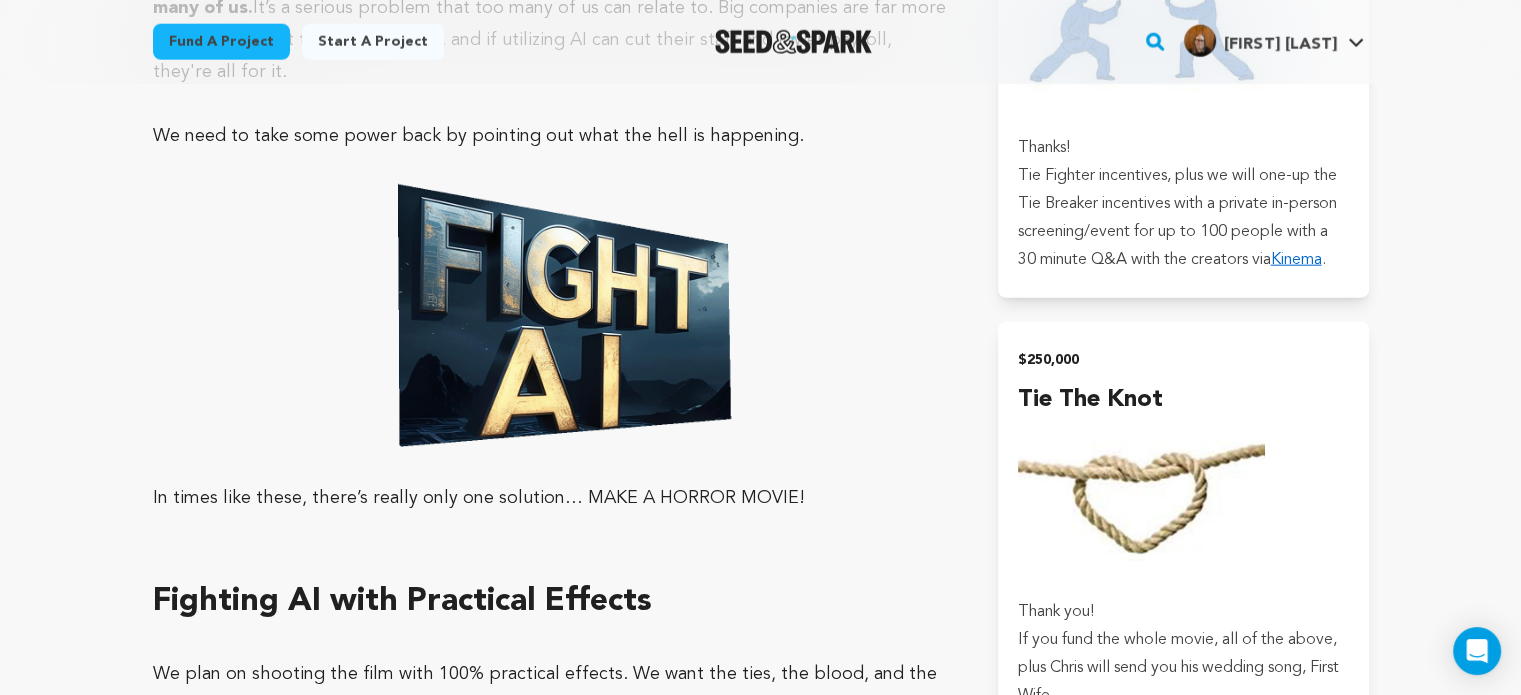 scroll, scrollTop: 5400, scrollLeft: 0, axis: vertical 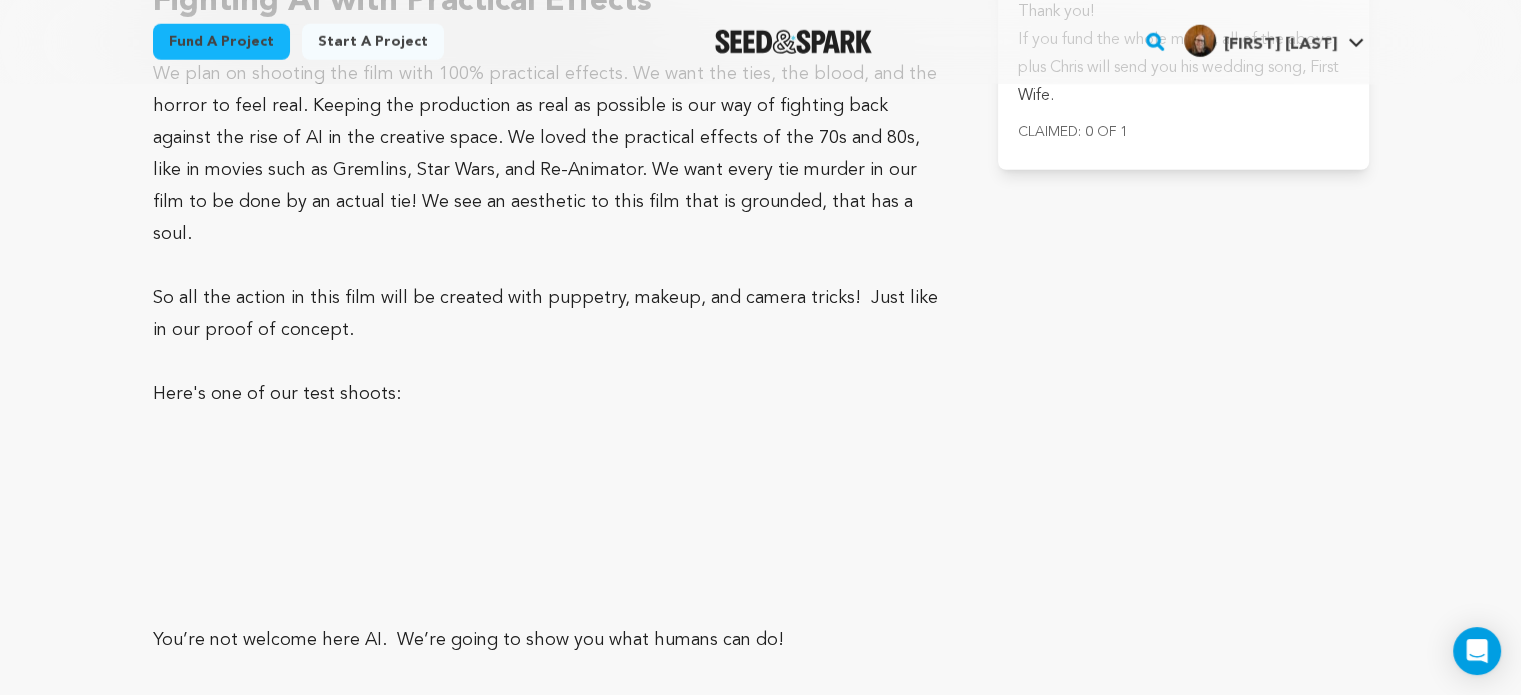 click on "Incentives
$10
Social Ties
Thank you! We will give you a social media shout out!
$25
Tie Die Personal Poster
Thank you! Social Ties incentives, plus we’ll send you a JPG image of the Tie Die poster with YOUR HEAD in the middle! Give us your best THIS JOB IS BRUTAL look!" at bounding box center [1183, -484] 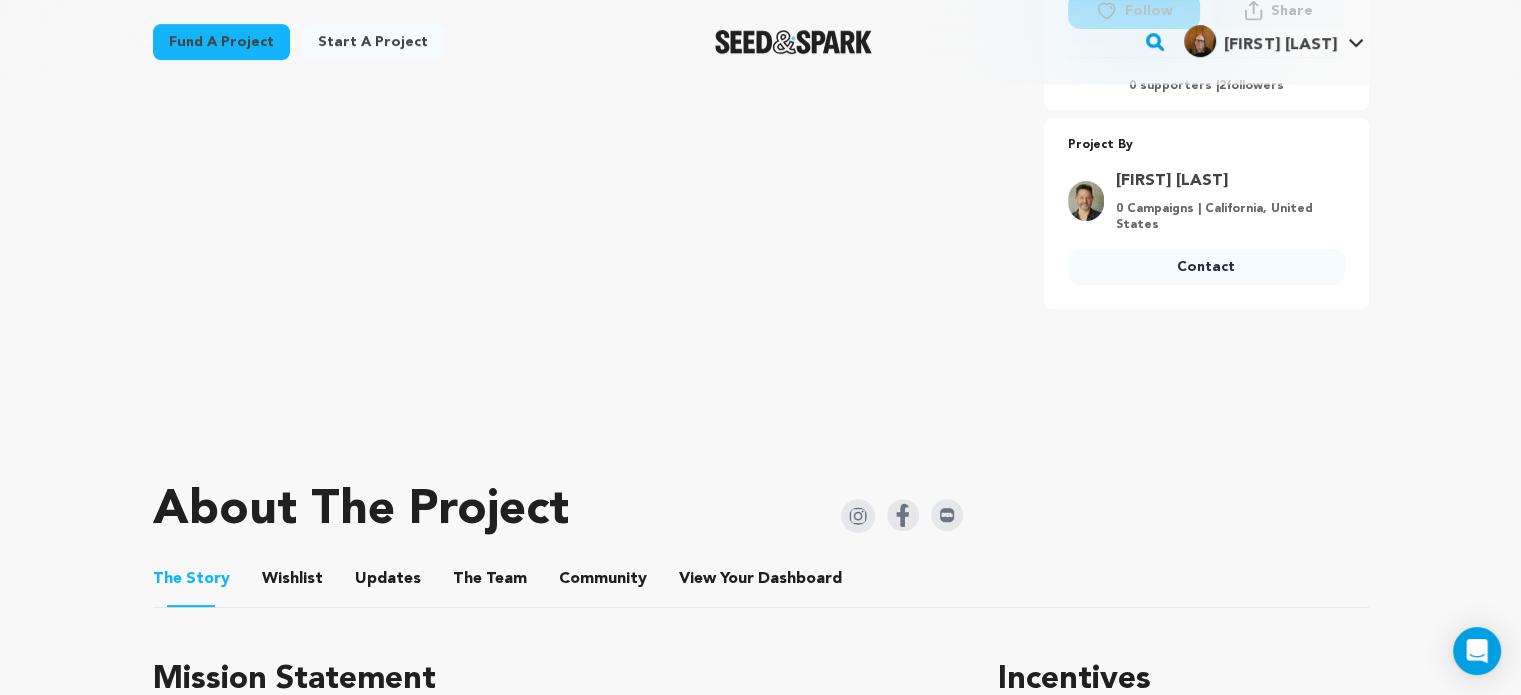scroll, scrollTop: 0, scrollLeft: 0, axis: both 